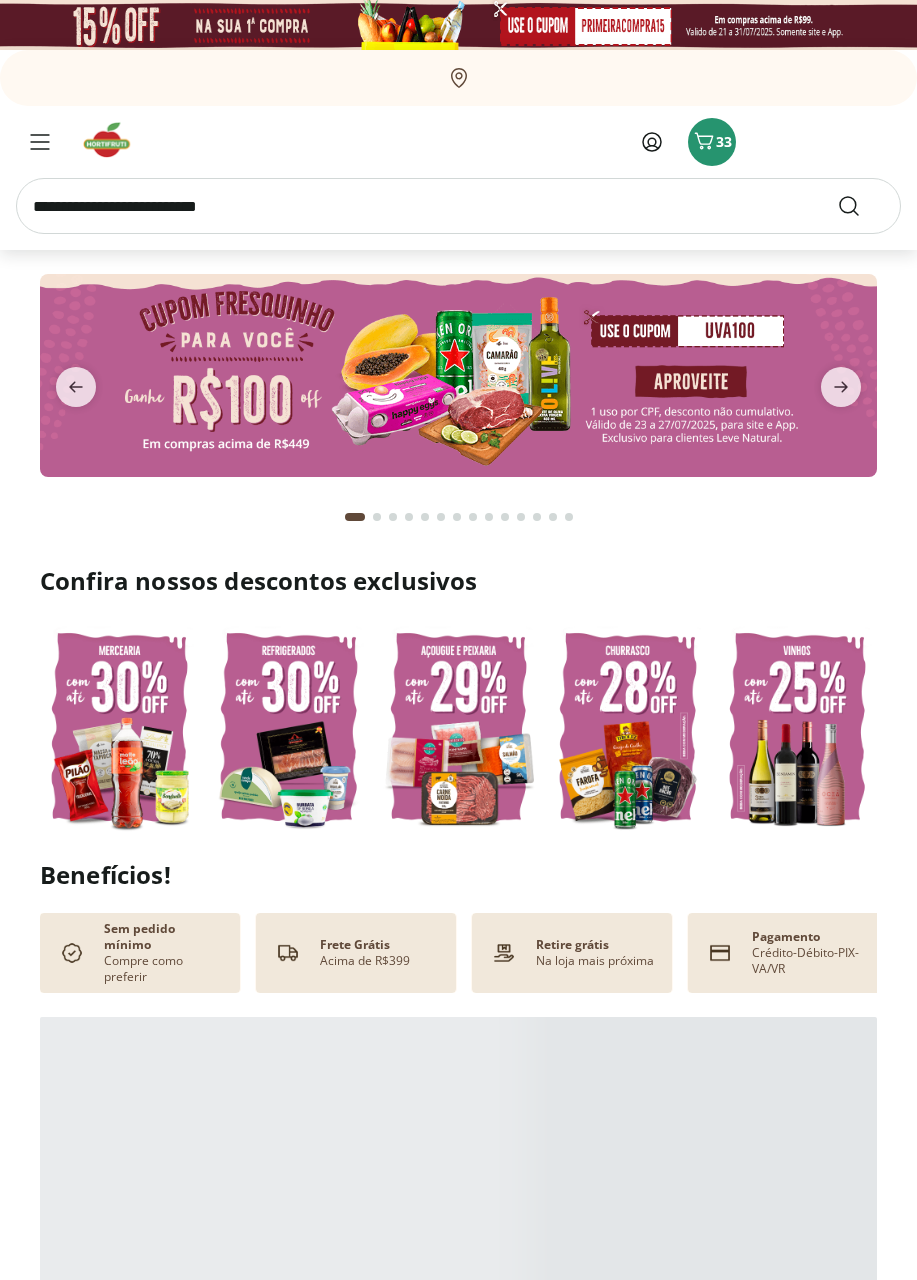 scroll, scrollTop: 0, scrollLeft: 0, axis: both 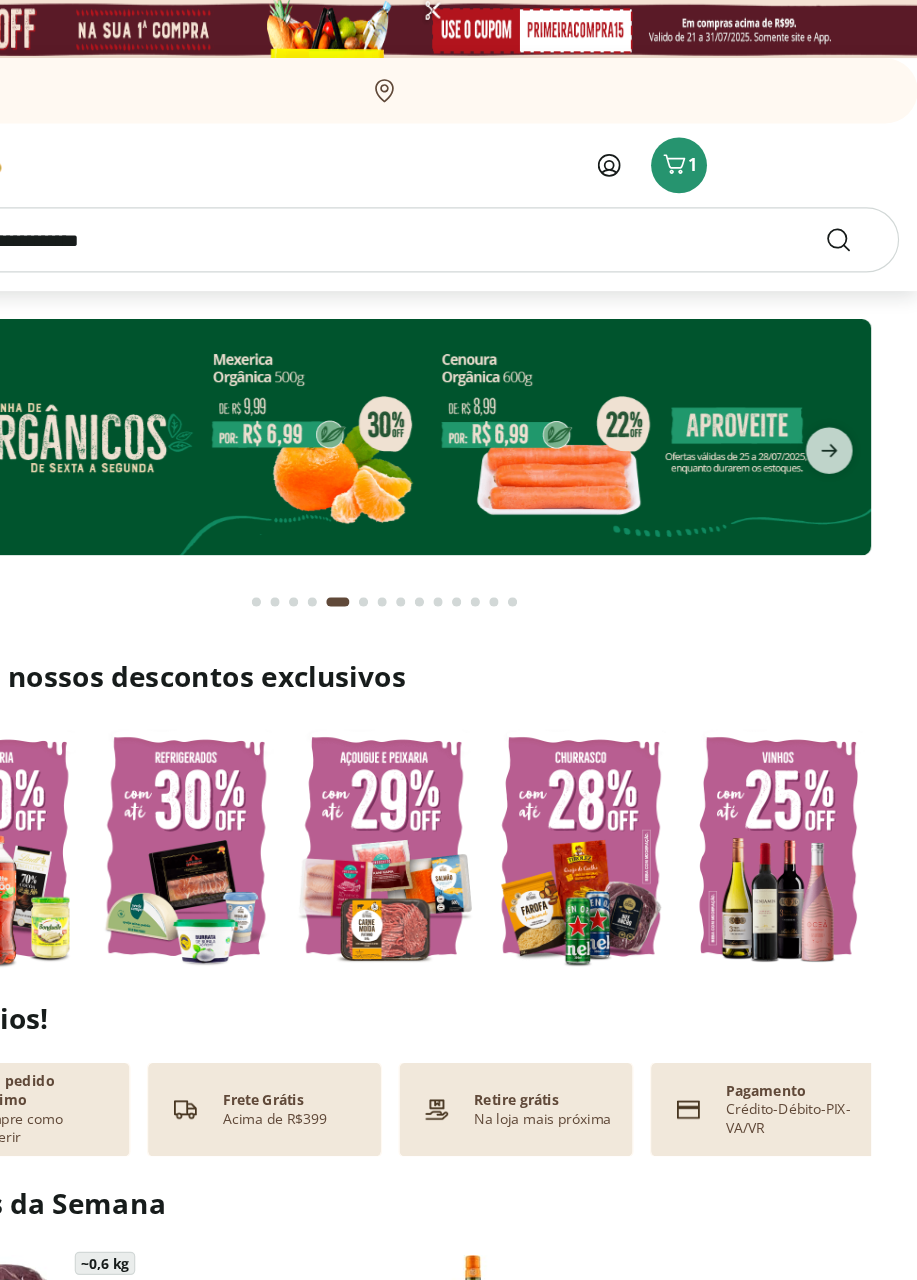 click at bounding box center [458, 375] 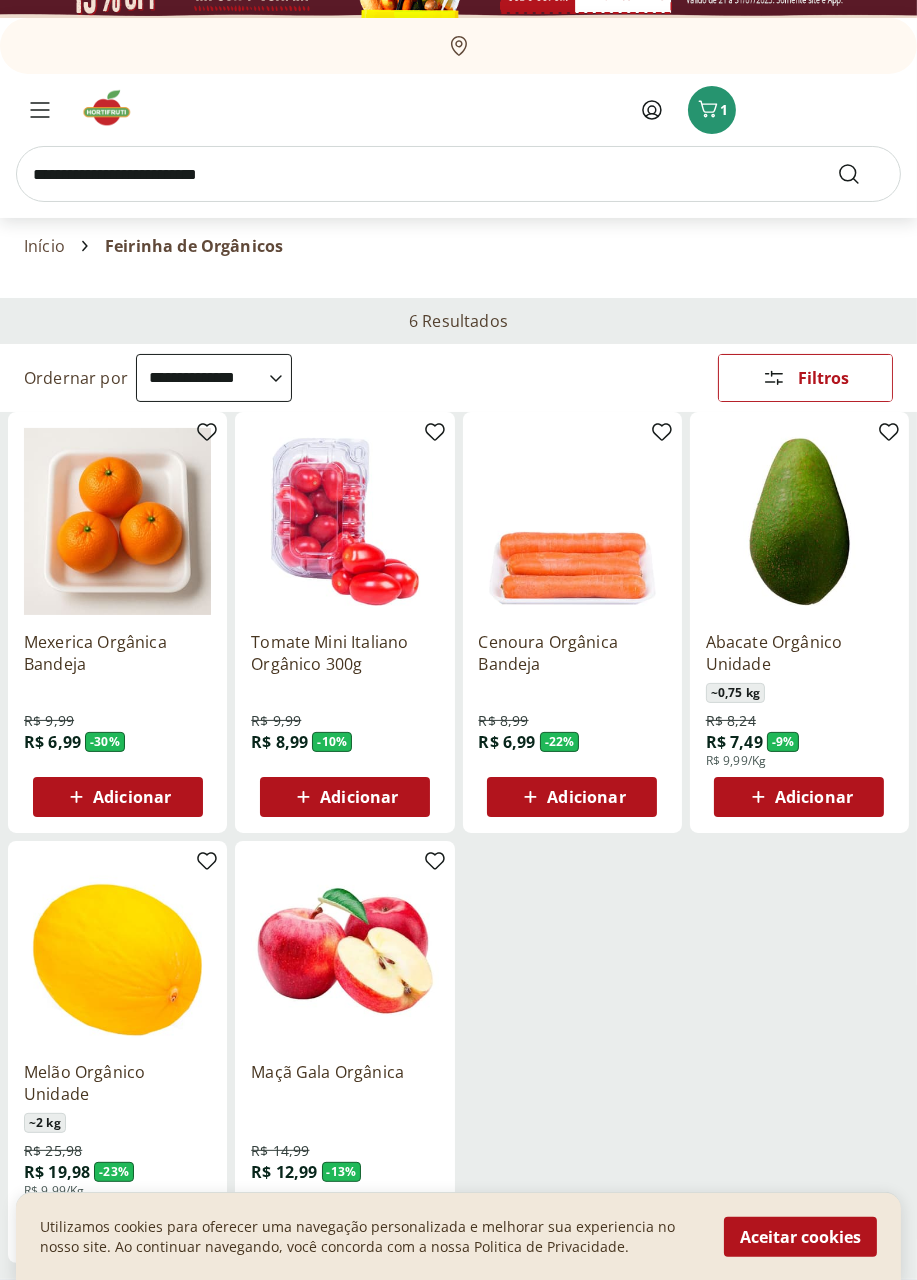scroll, scrollTop: 0, scrollLeft: 0, axis: both 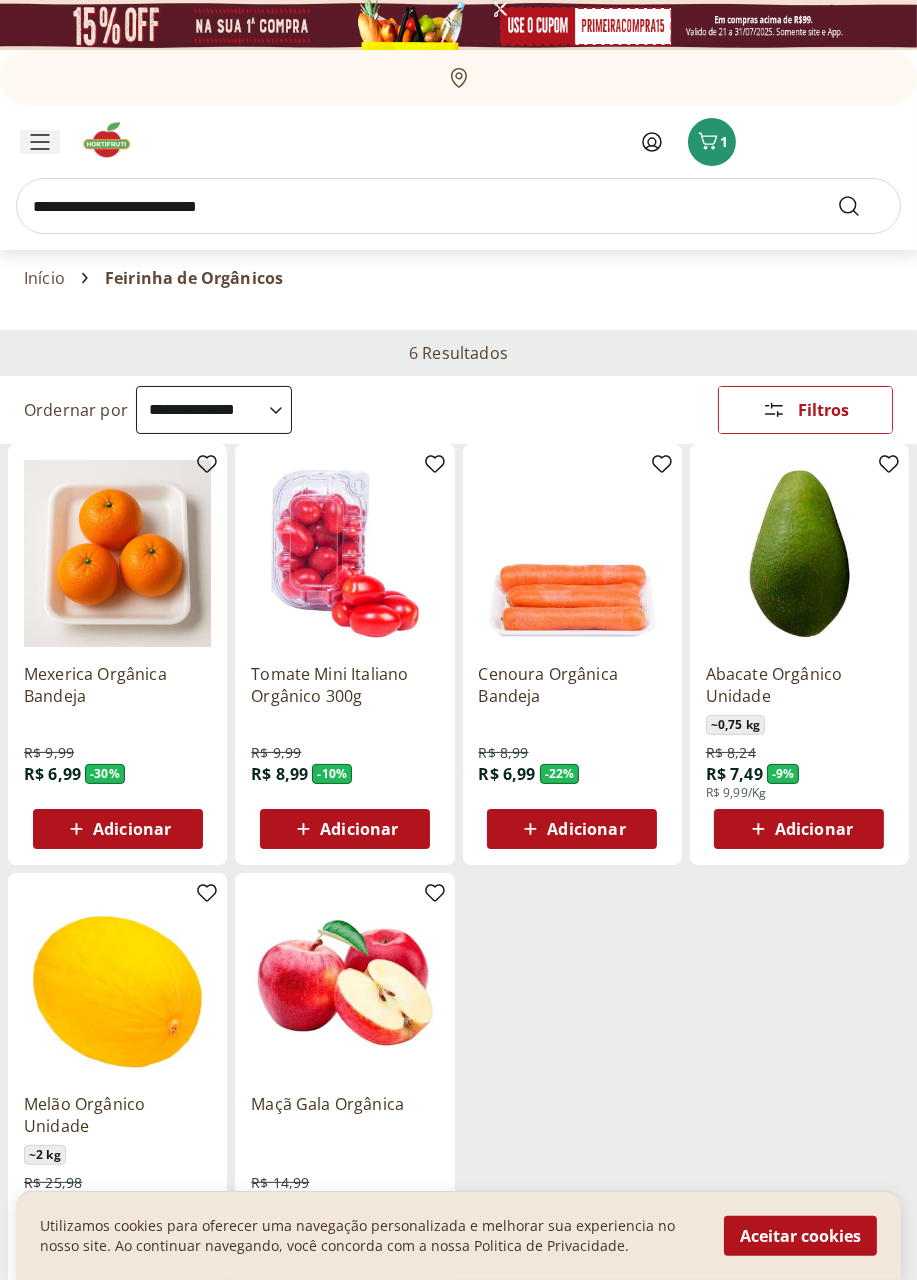 click at bounding box center (40, 142) 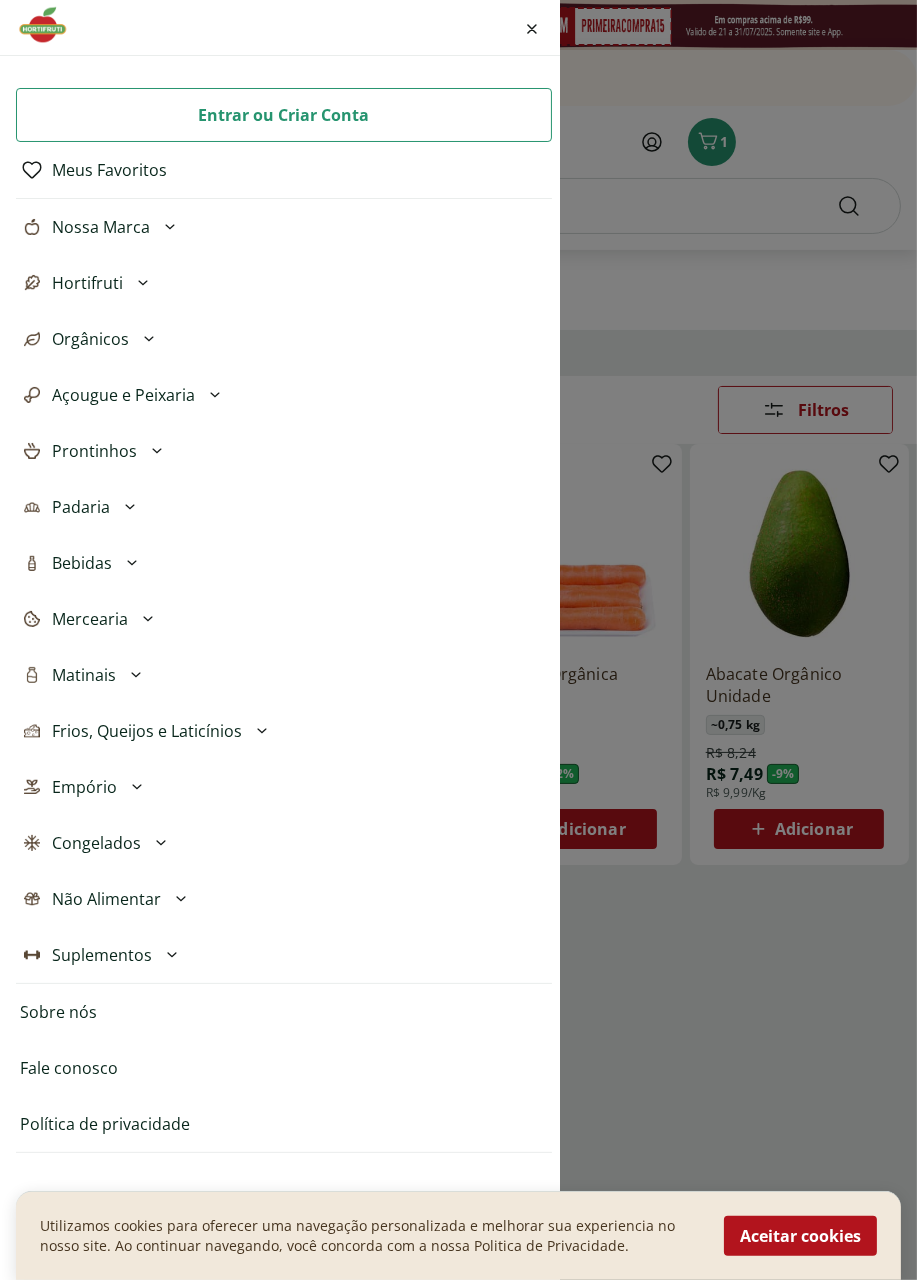 click 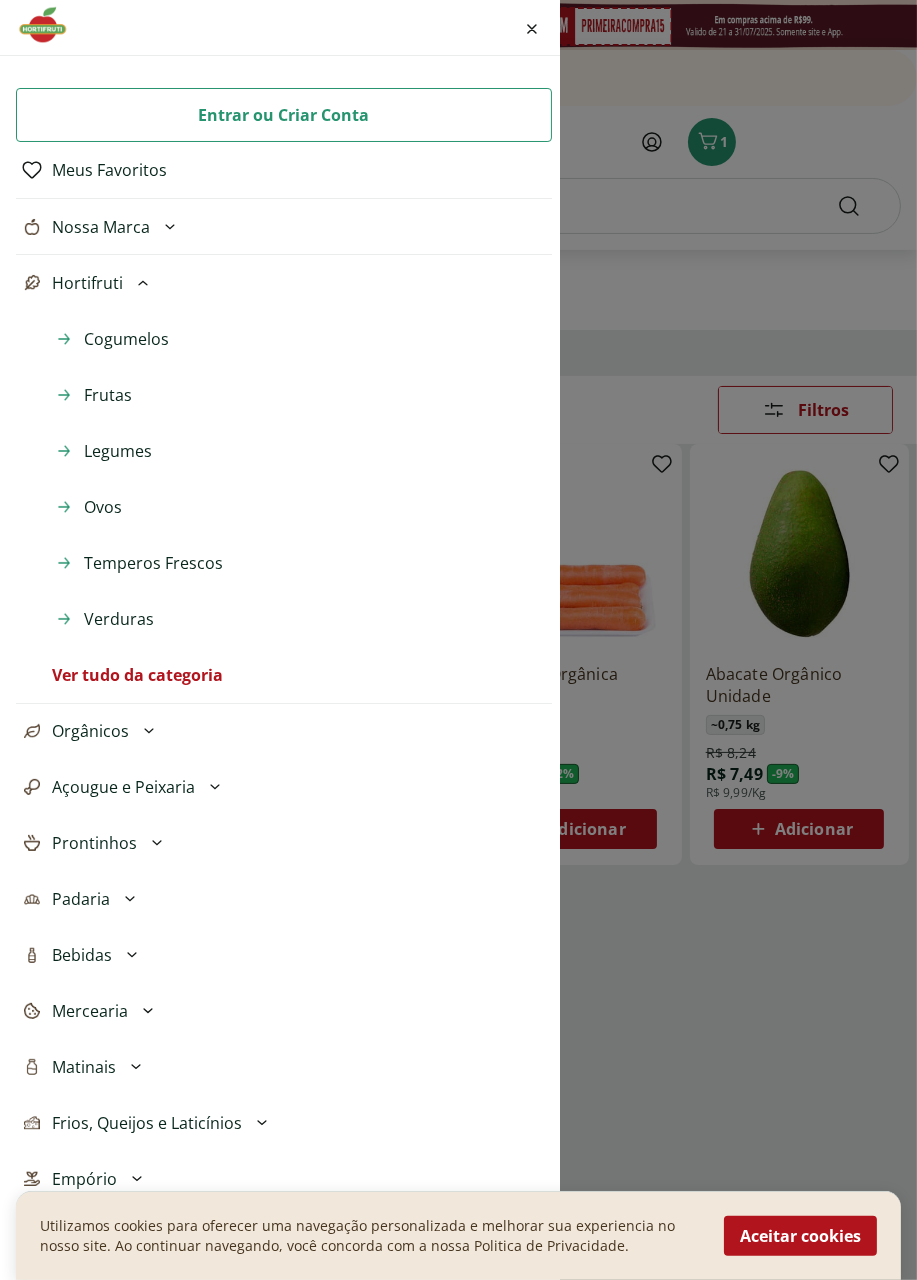 click on "Orgânicos" at bounding box center [284, 731] 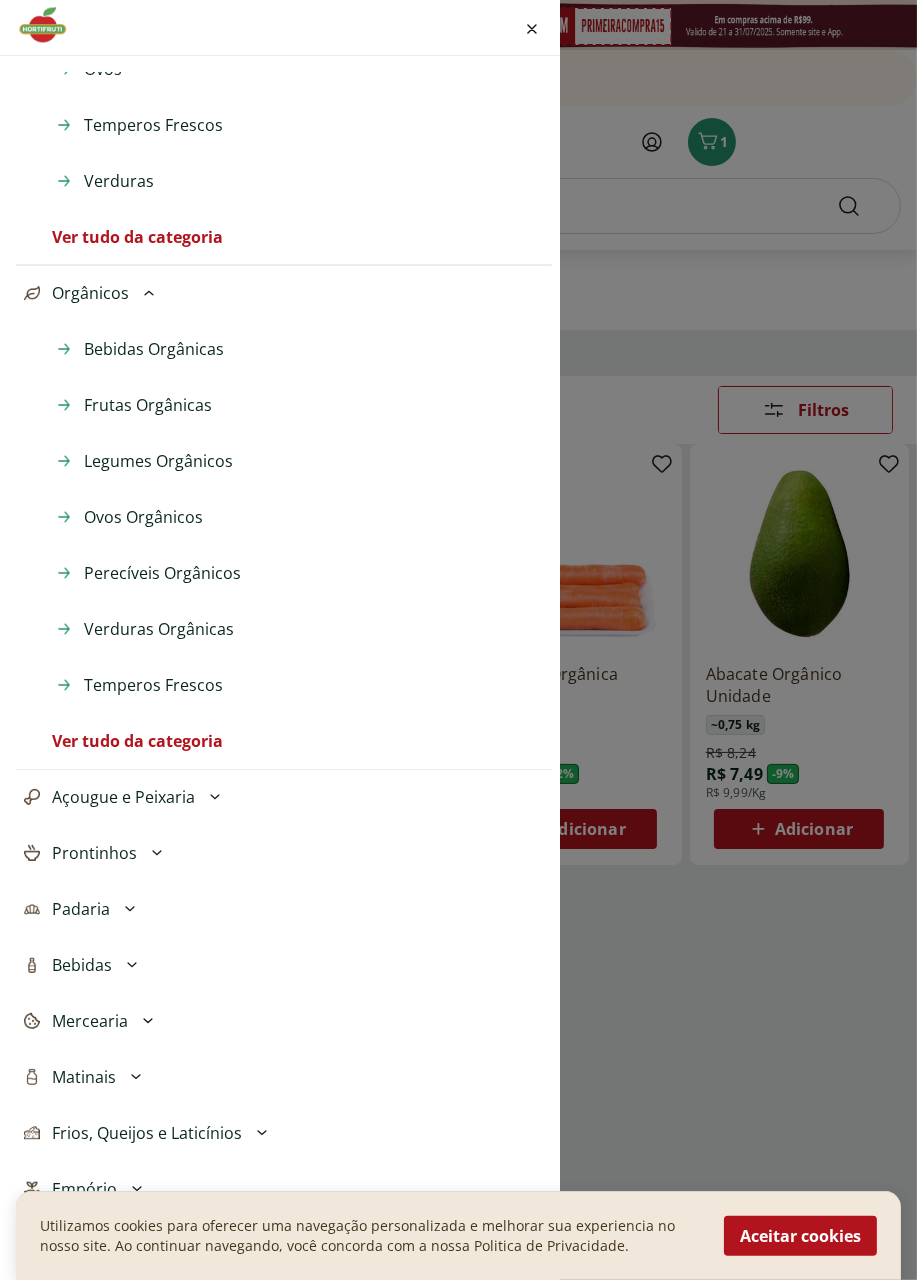 scroll, scrollTop: 440, scrollLeft: 0, axis: vertical 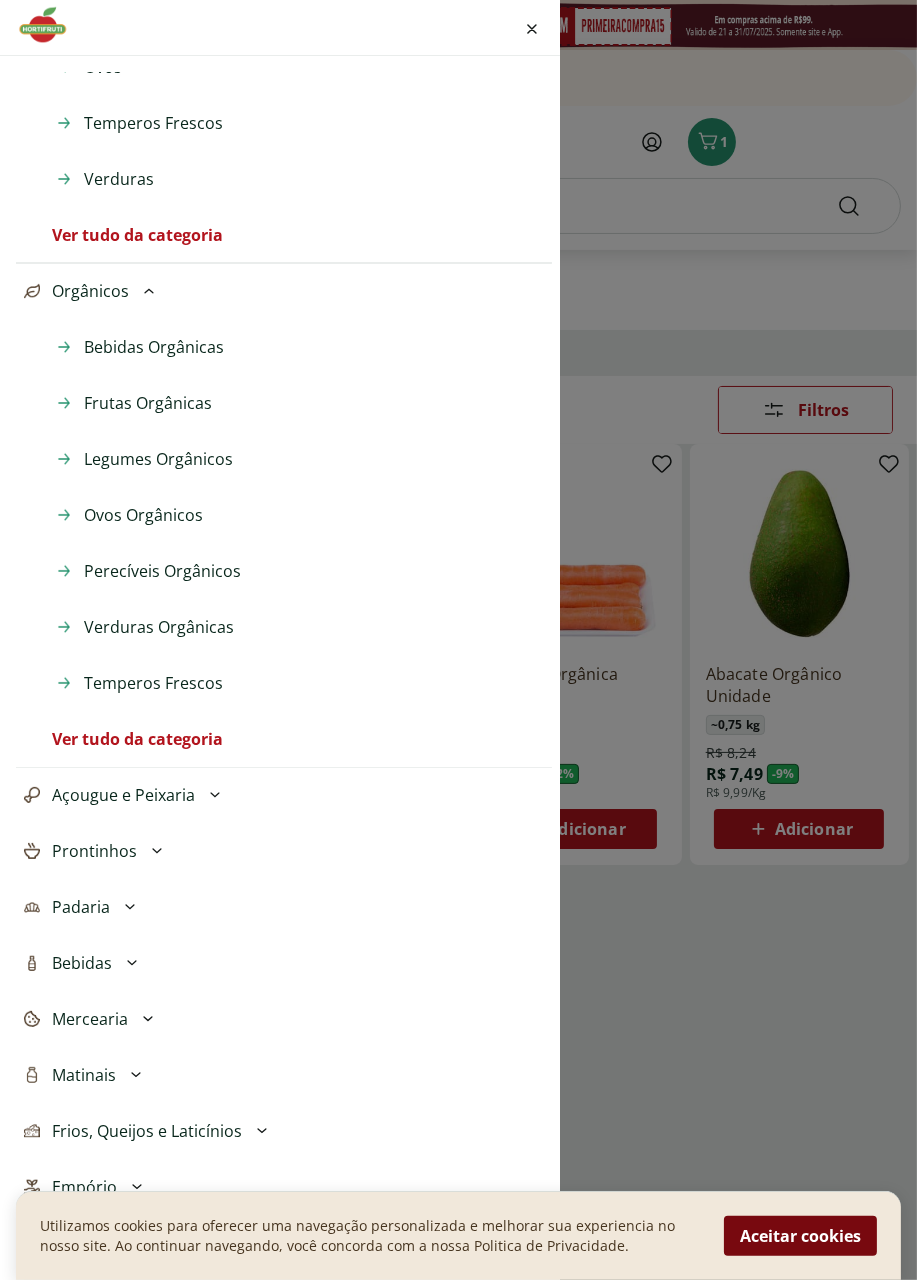 click on "Aceitar cookies" at bounding box center [800, 1236] 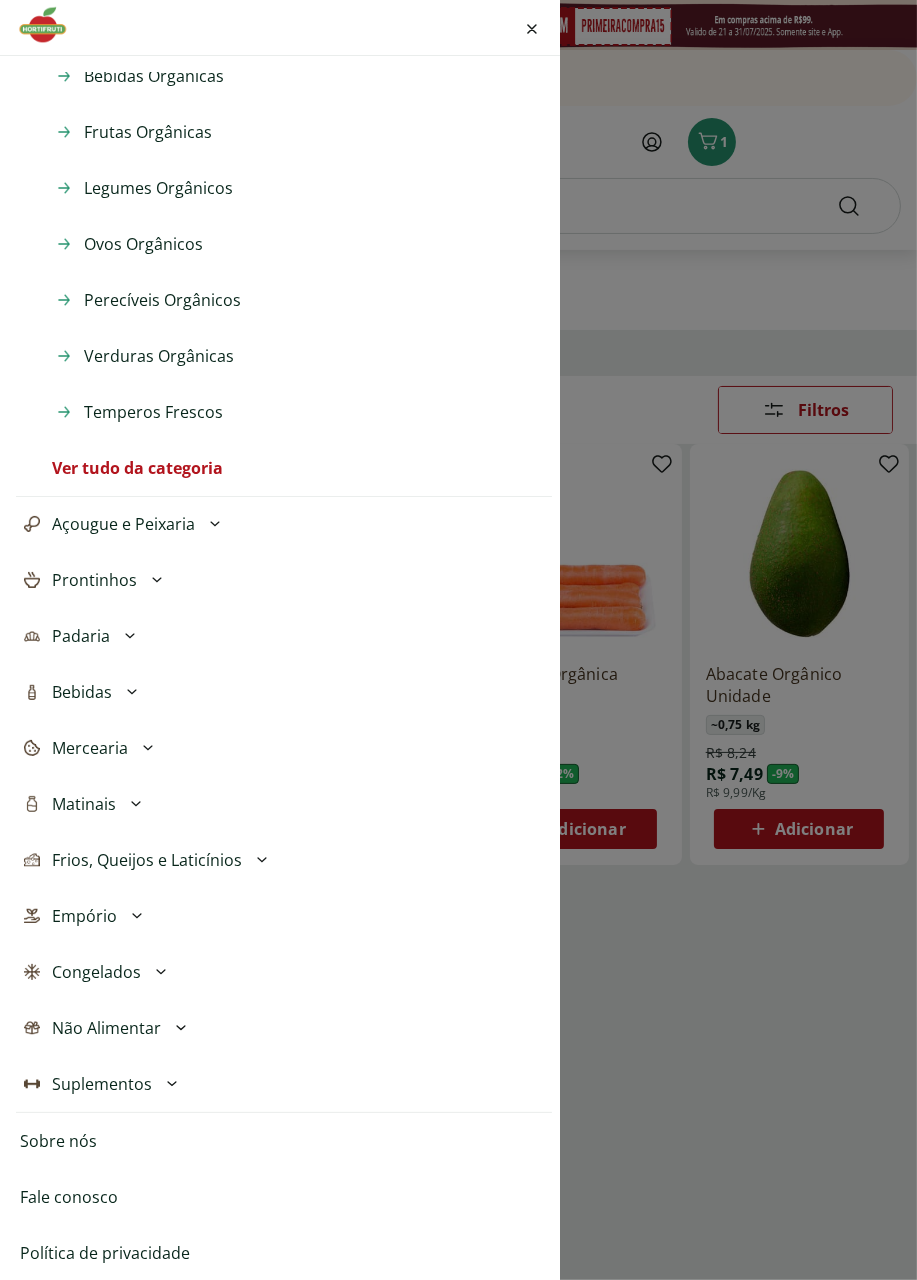 scroll, scrollTop: 715, scrollLeft: 0, axis: vertical 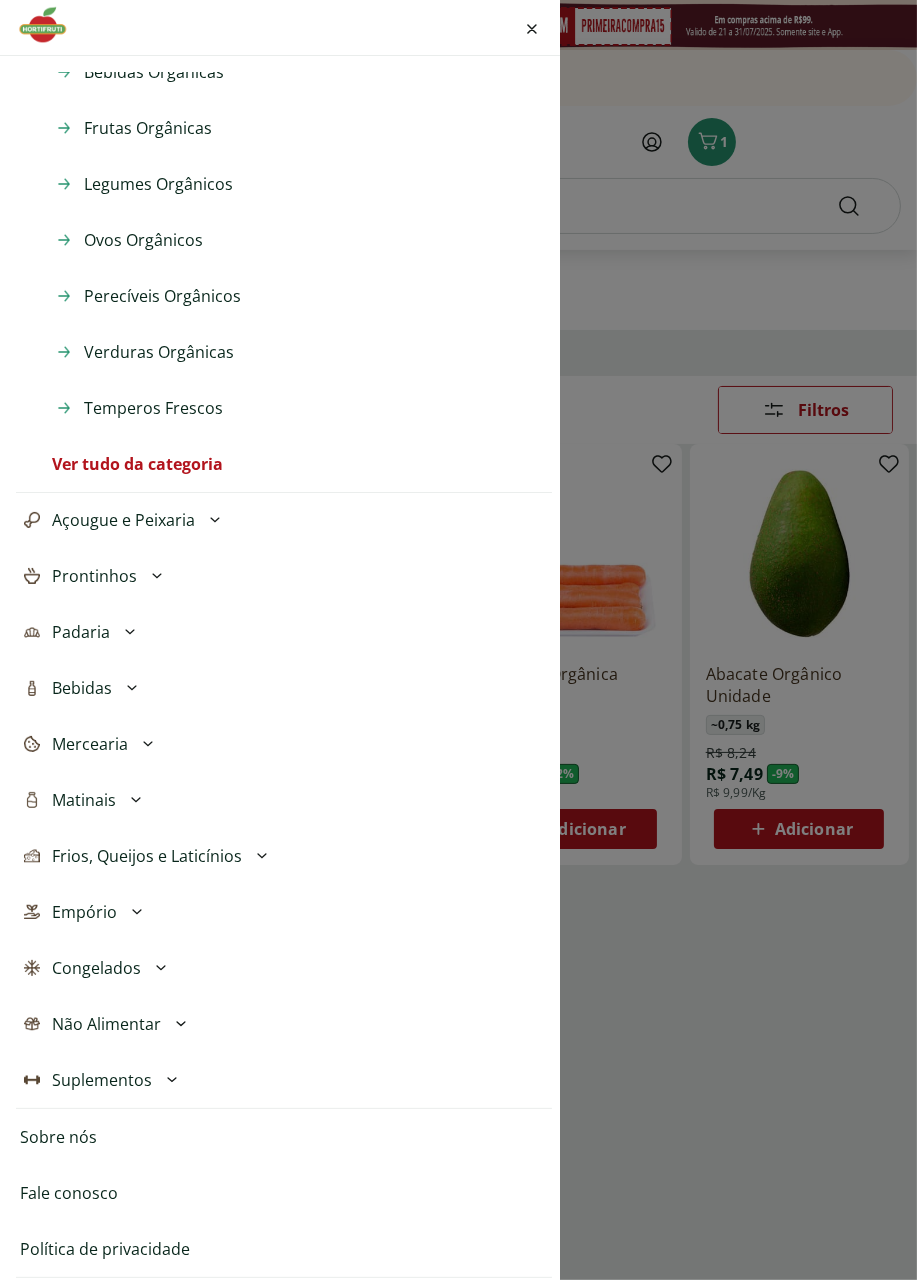 click on "Açougue e Peixaria" at bounding box center [284, 520] 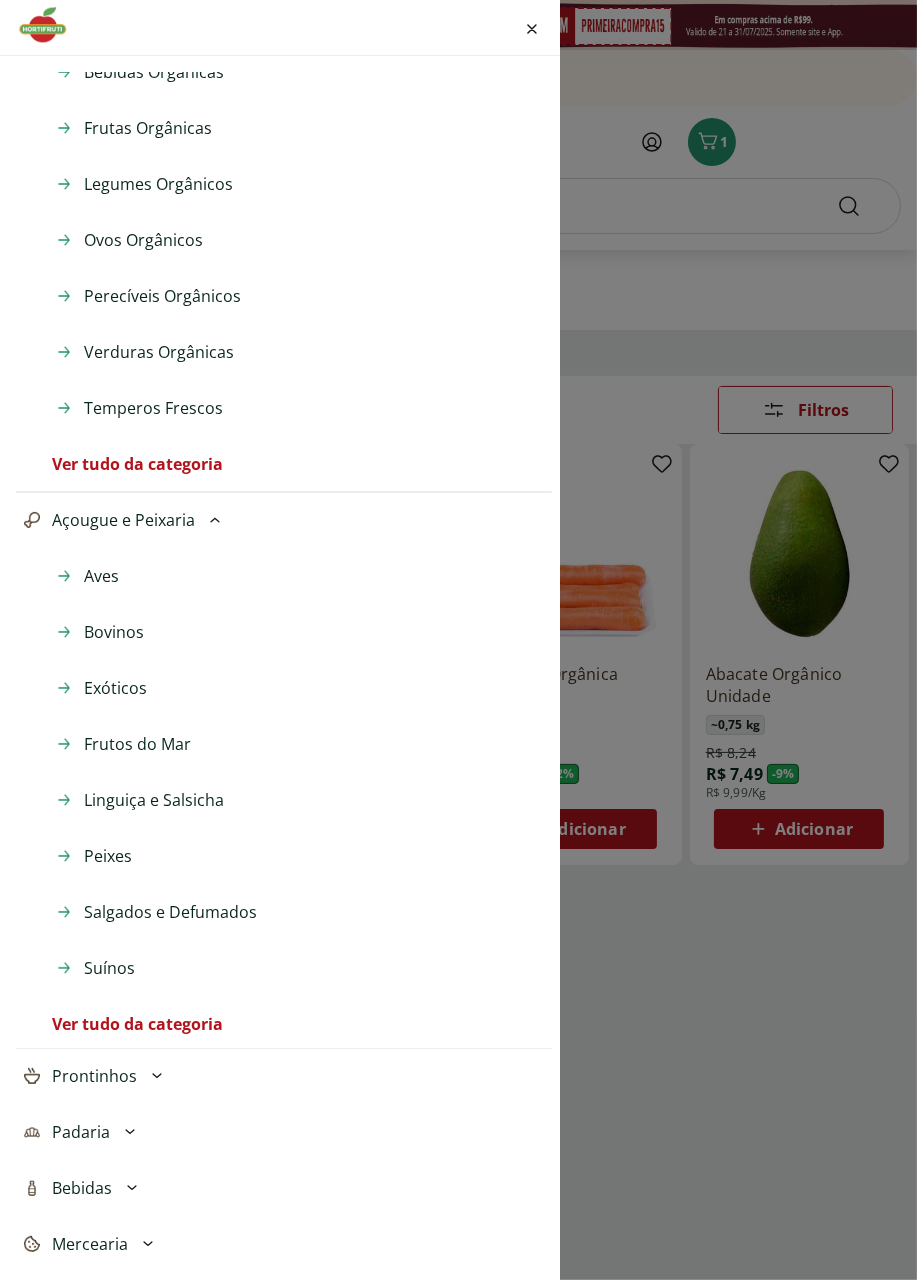 click on "Bovinos" at bounding box center (114, 632) 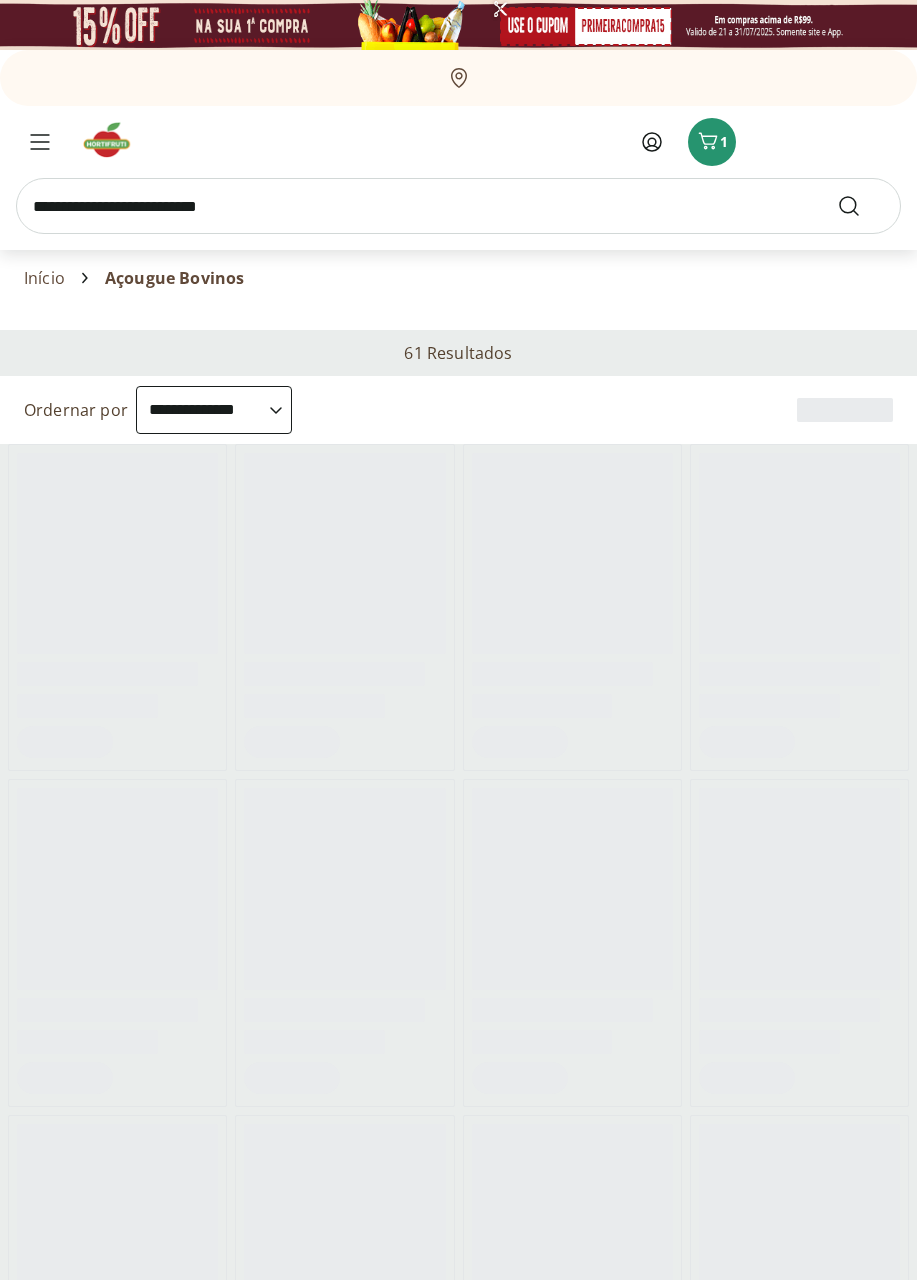 select on "**********" 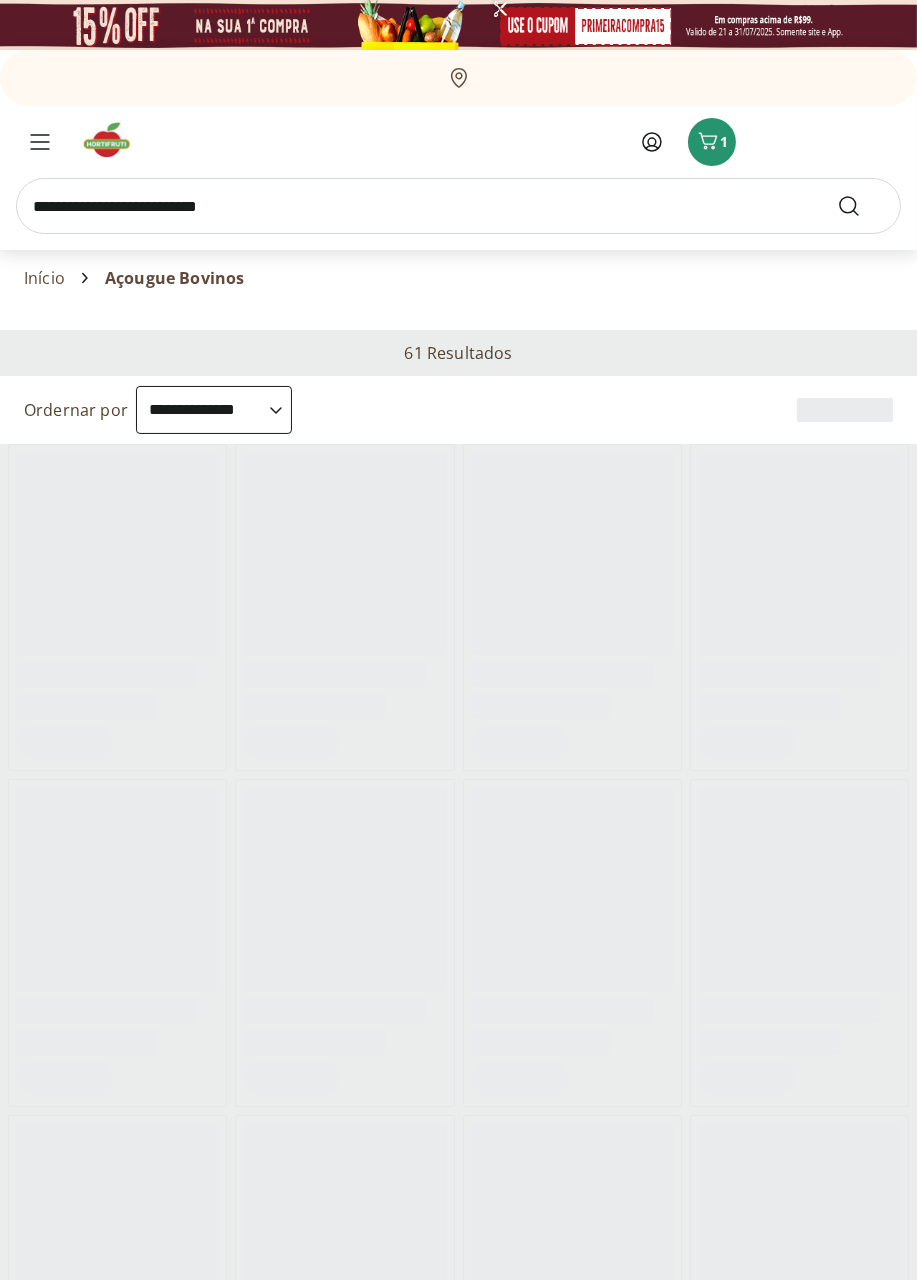 scroll, scrollTop: 0, scrollLeft: 0, axis: both 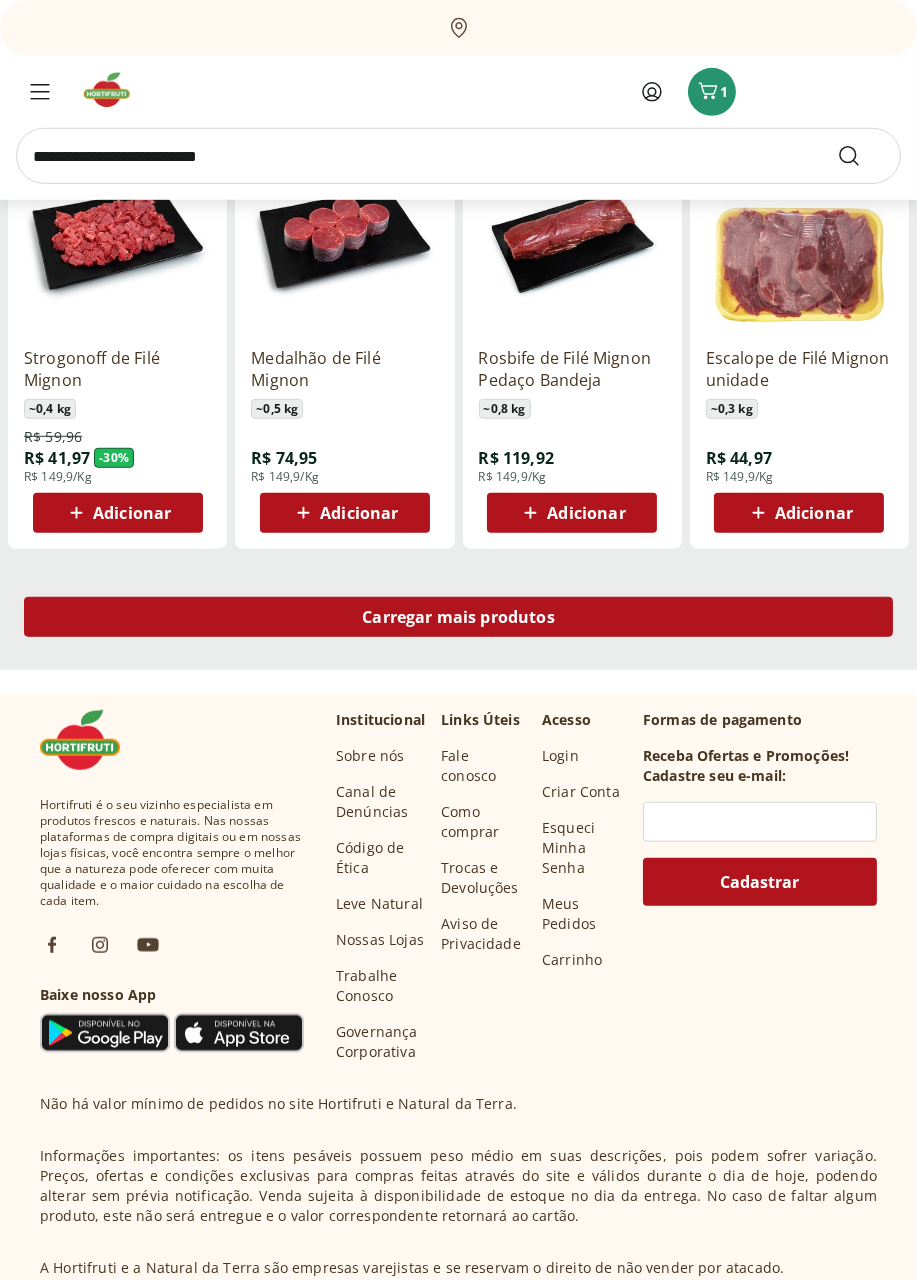 click on "Carregar mais produtos" at bounding box center (458, 617) 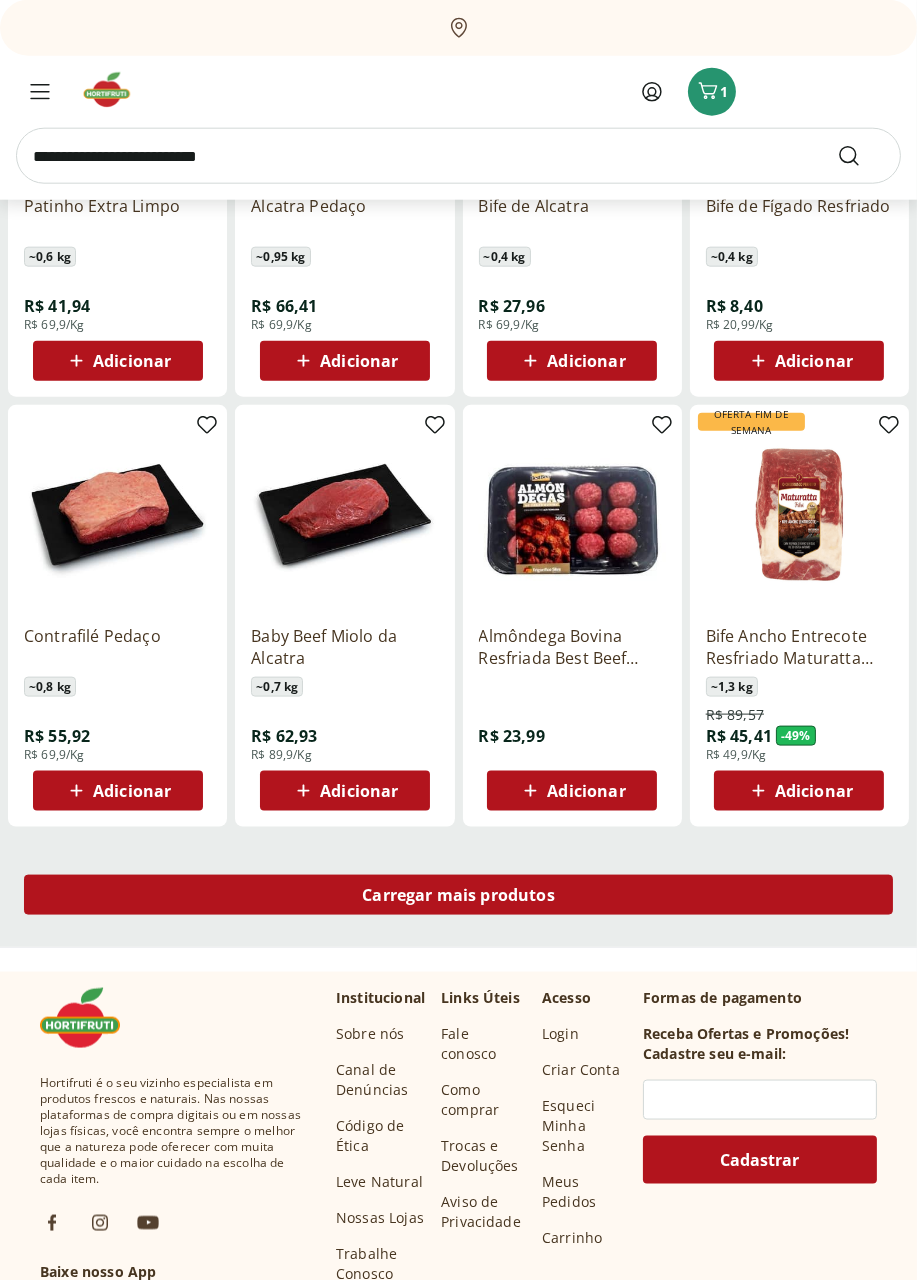 scroll, scrollTop: 2191, scrollLeft: 0, axis: vertical 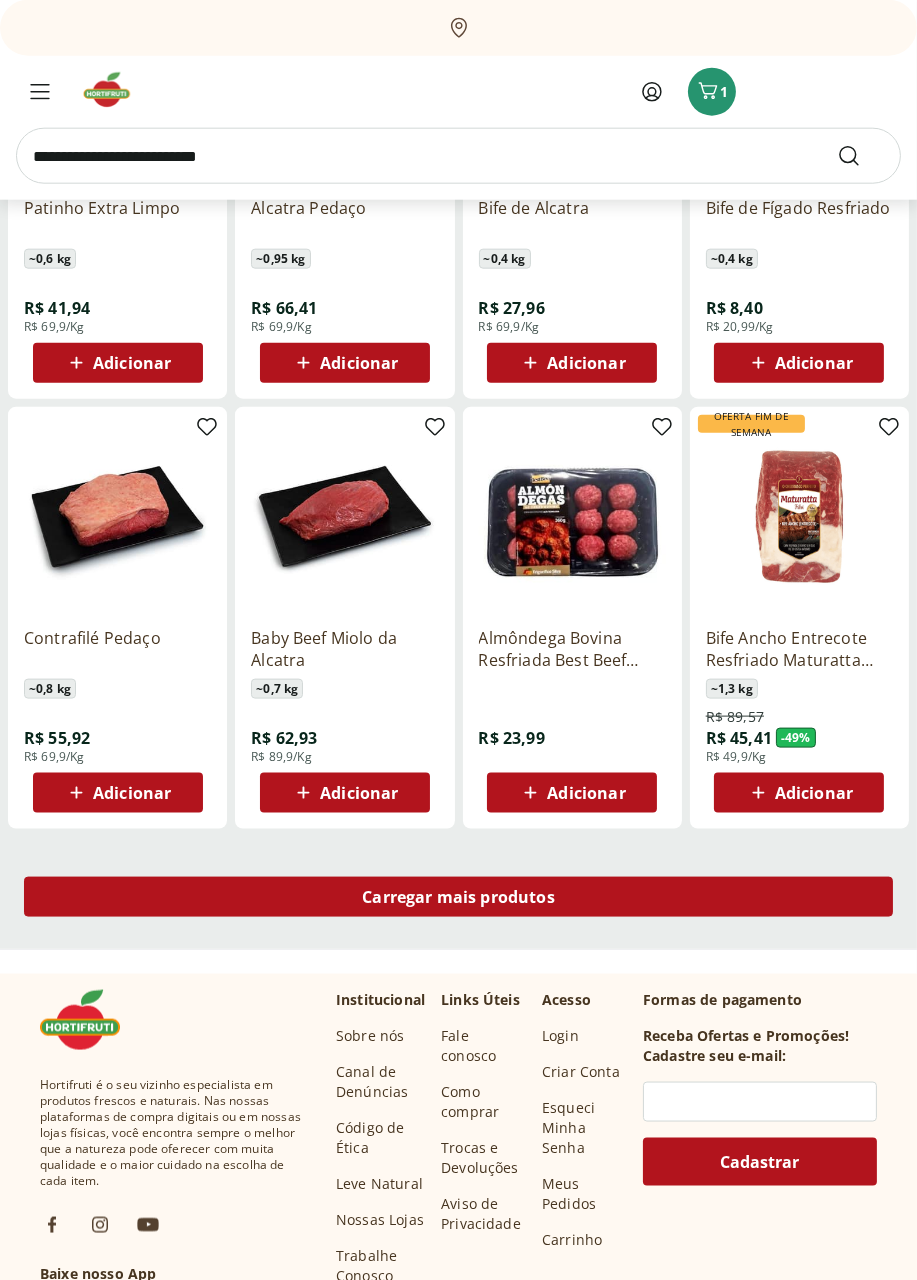click on "Carregar mais produtos" at bounding box center (458, 897) 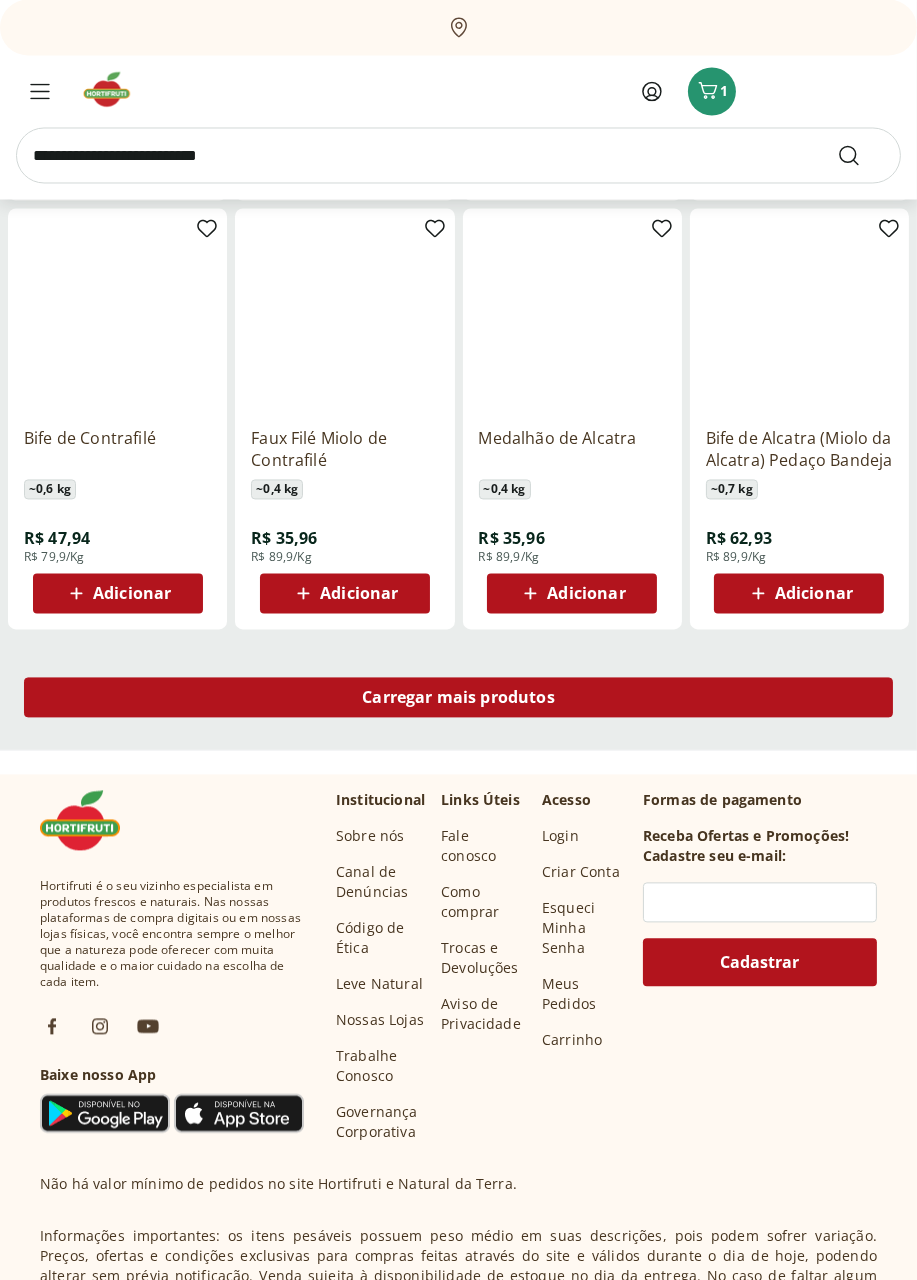 scroll, scrollTop: 3687, scrollLeft: 0, axis: vertical 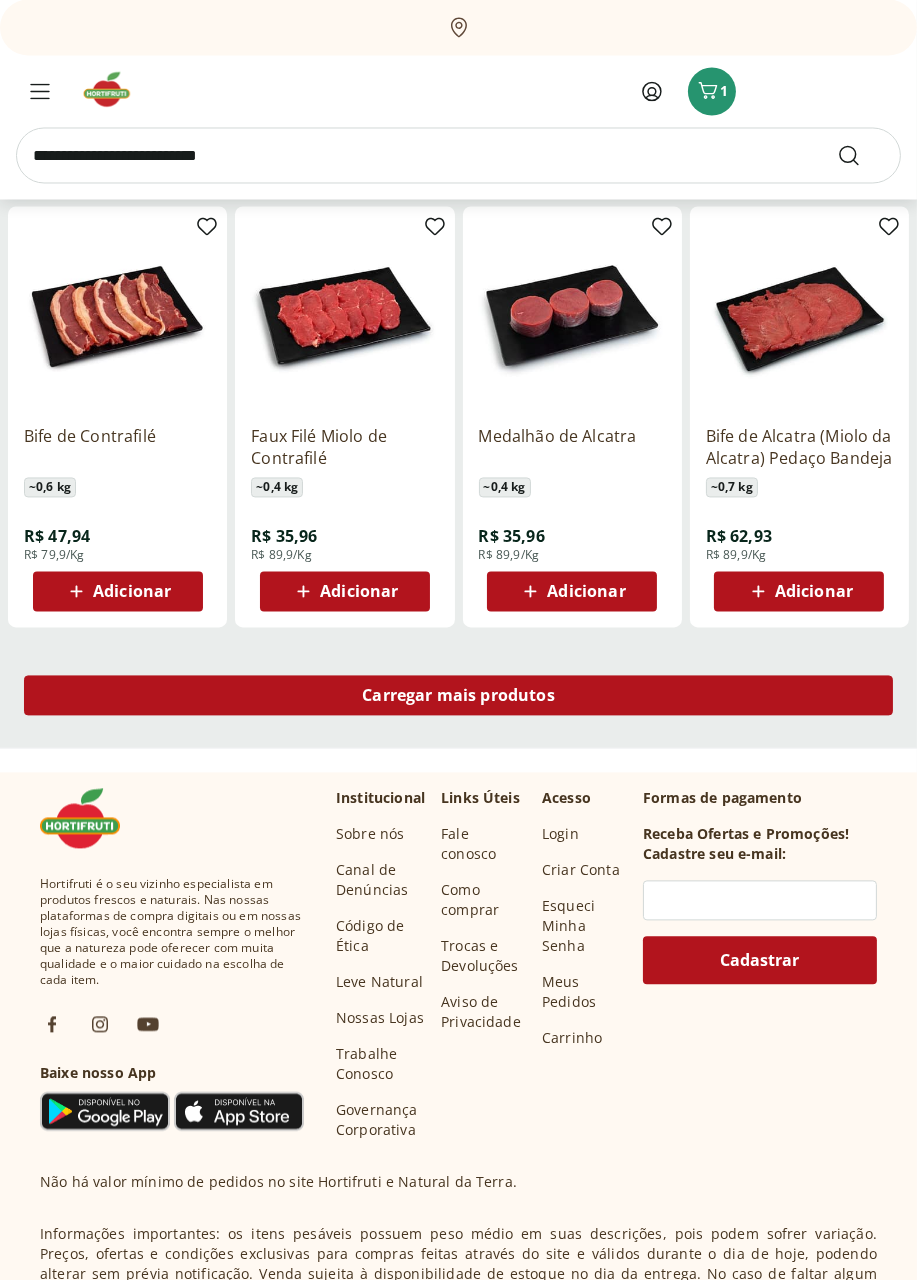 click on "Carregar mais produtos" at bounding box center [458, 696] 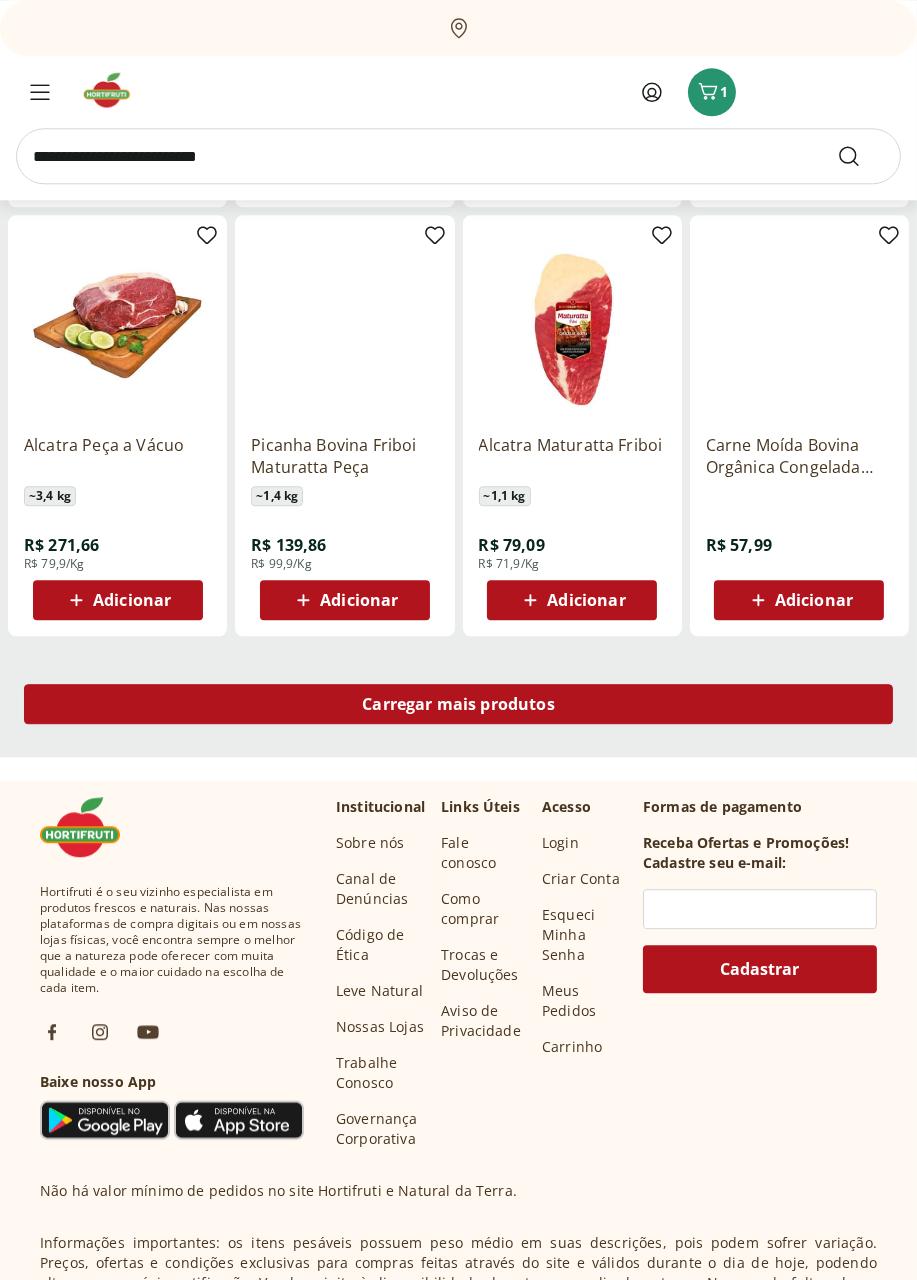 scroll, scrollTop: 4975, scrollLeft: 0, axis: vertical 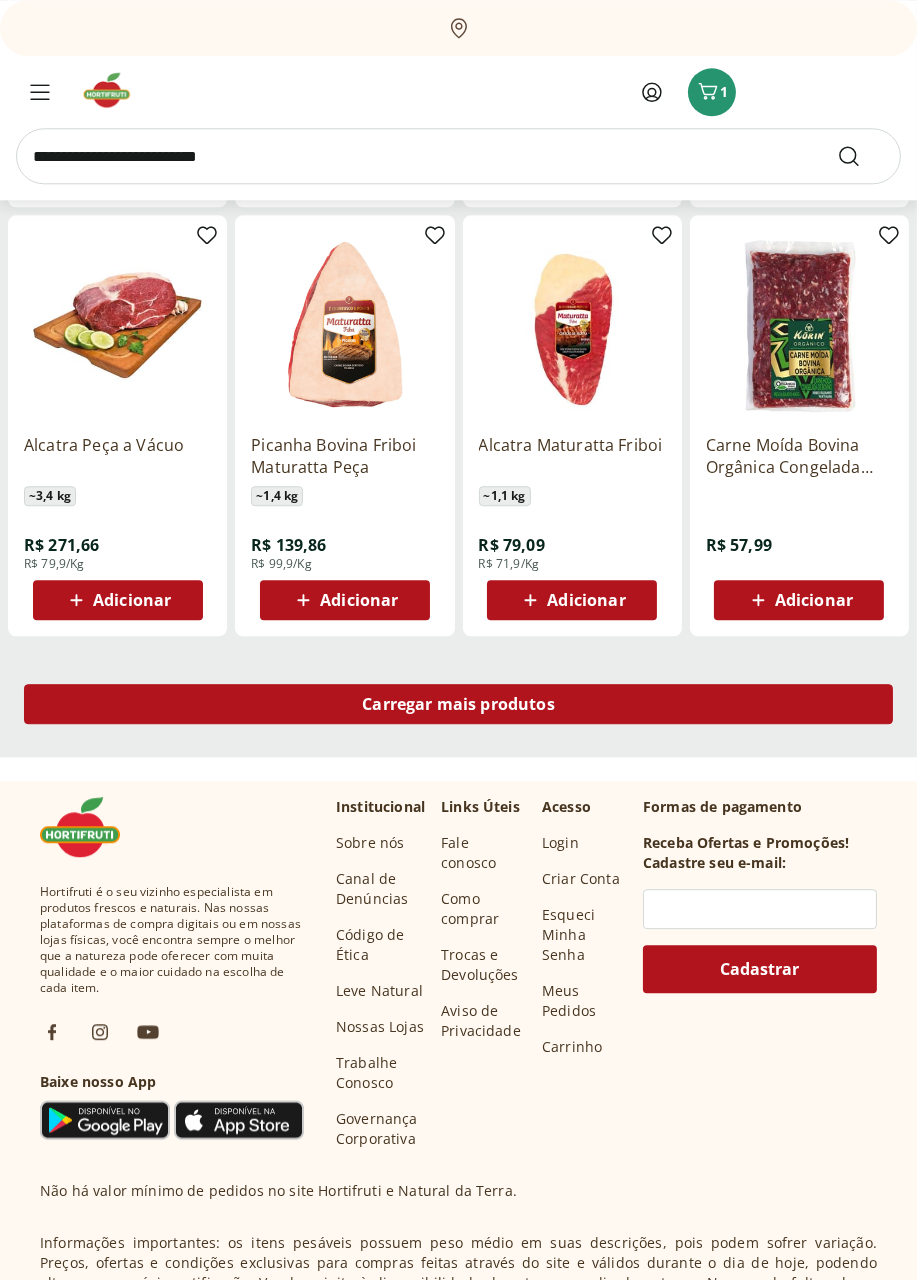 click on "Carregar mais produtos" at bounding box center (458, 704) 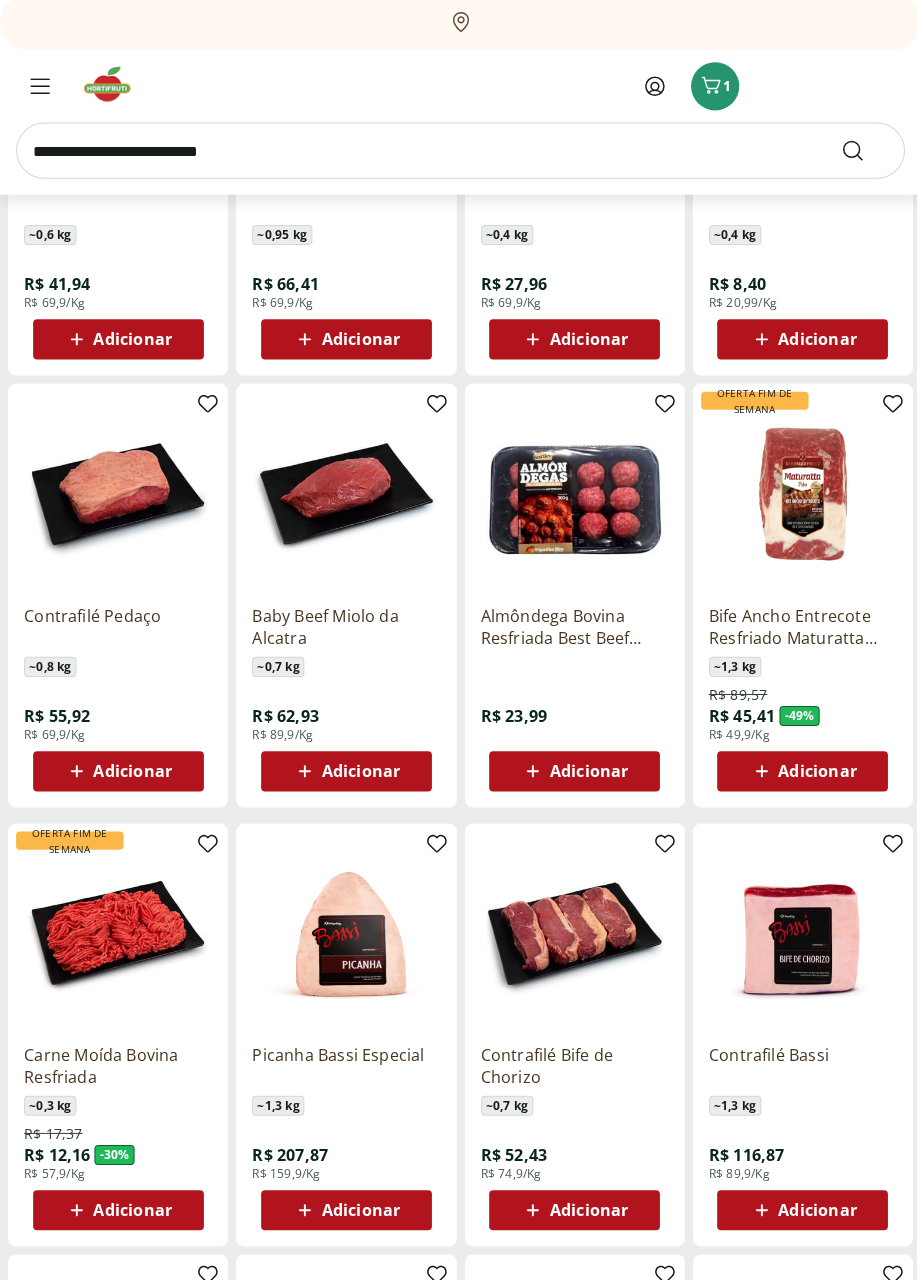 scroll, scrollTop: 2214, scrollLeft: 0, axis: vertical 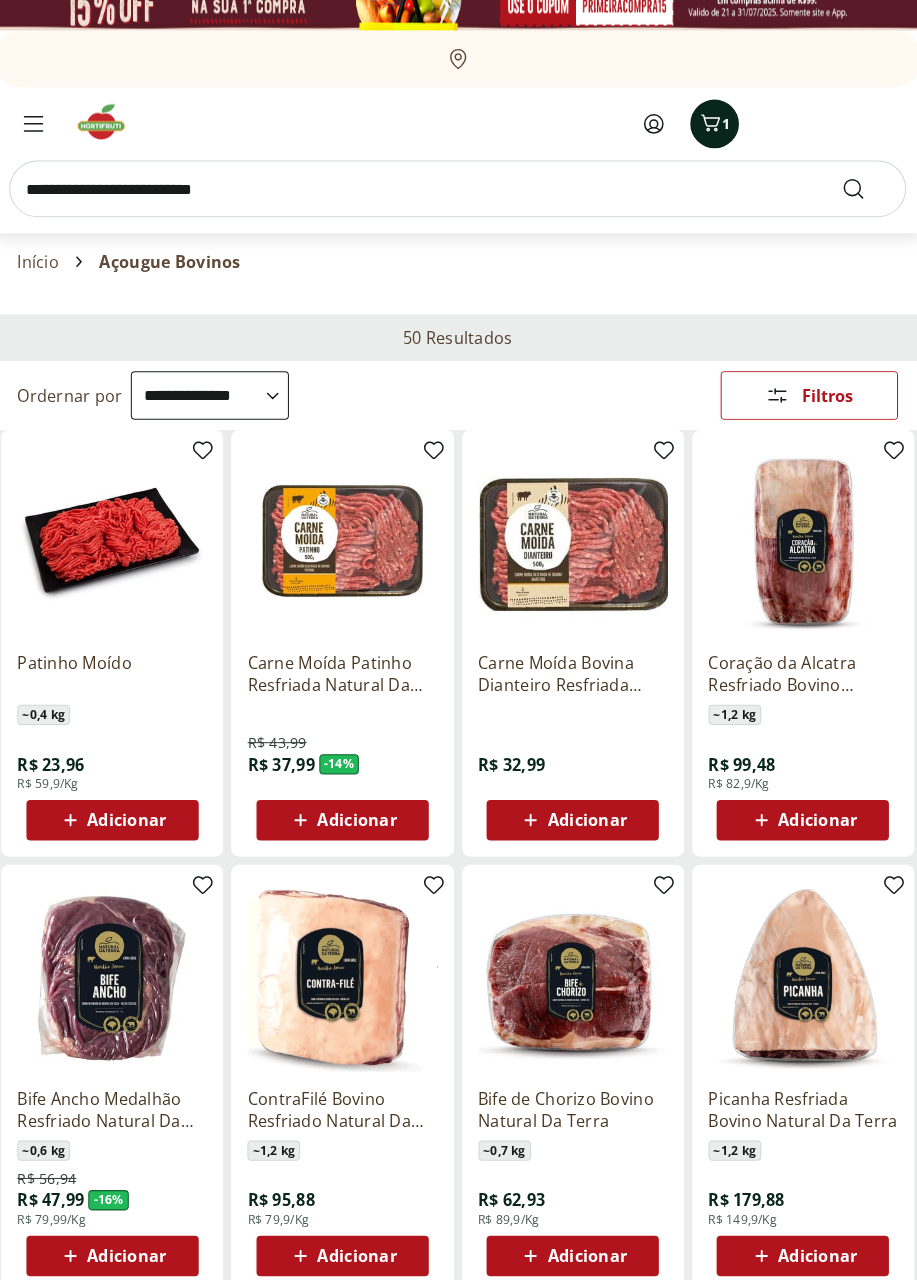 click on "1" at bounding box center [724, 121] 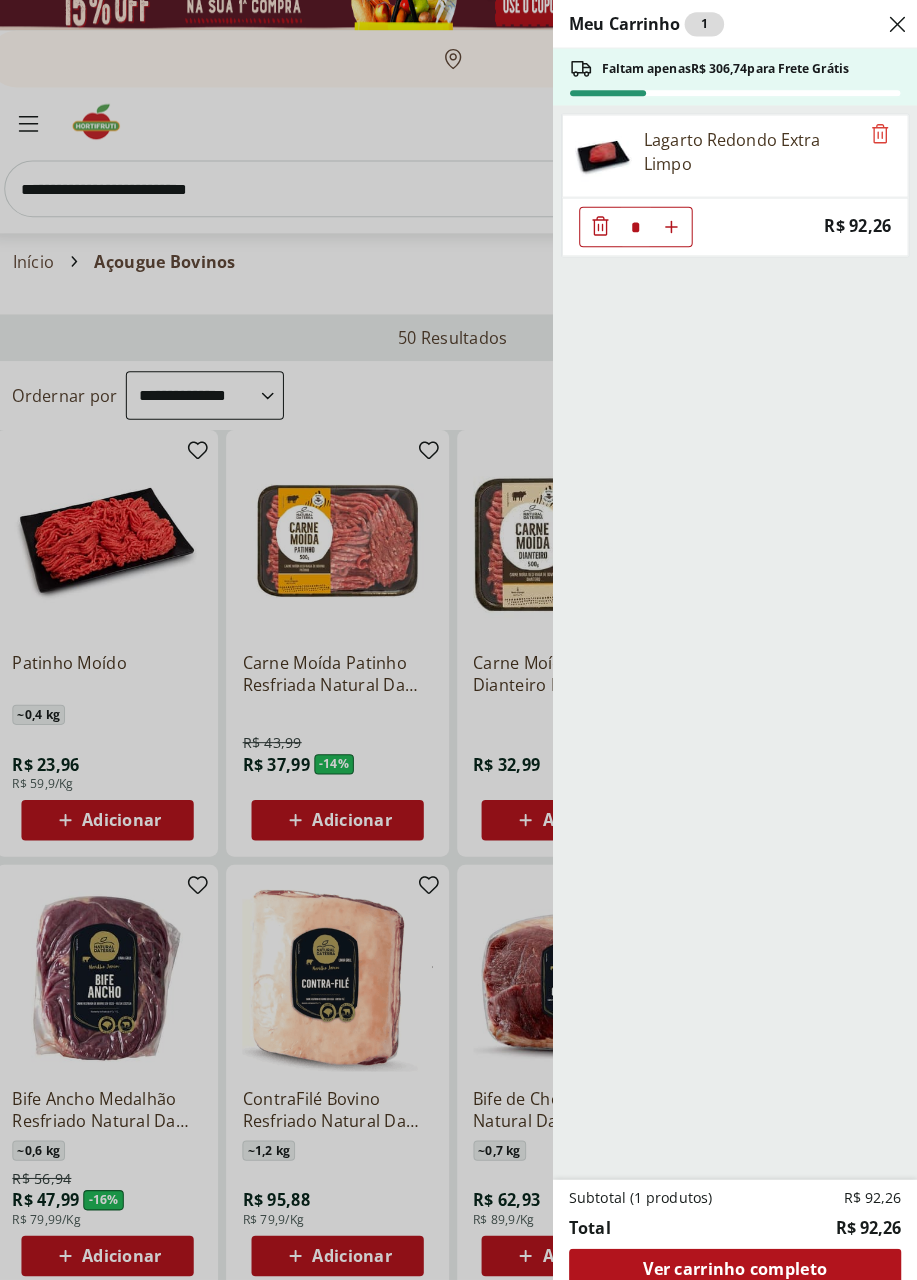 click on "Meu Carrinho 1 Faltam apenas  R$ 306,74  para Frete Grátis Lagarto Redondo Extra Limpo * Price: R$ 92,26 Subtotal (1 produtos) R$ 92,26 Total R$ 92,26 Ver carrinho completo" at bounding box center (458, 640) 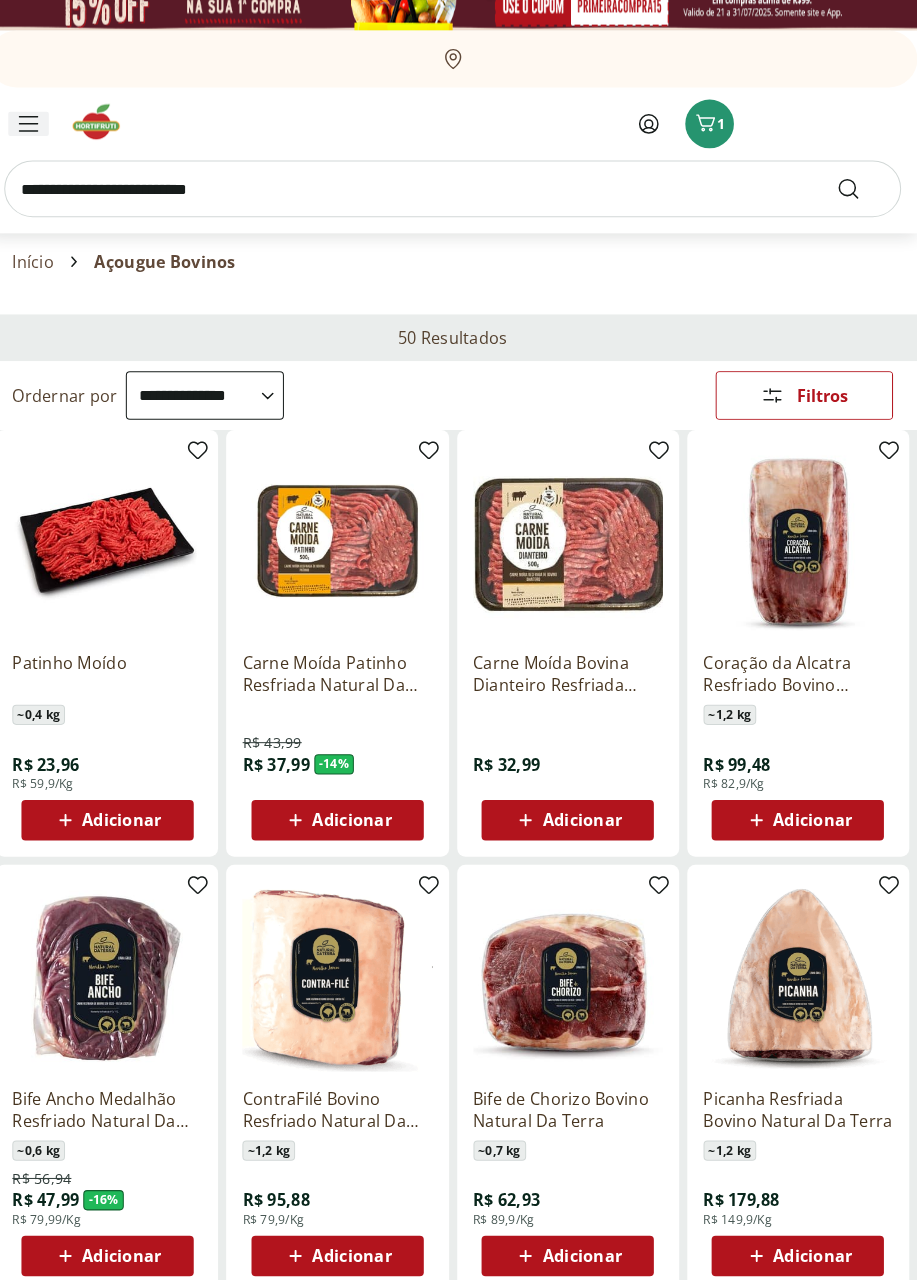click at bounding box center (40, 122) 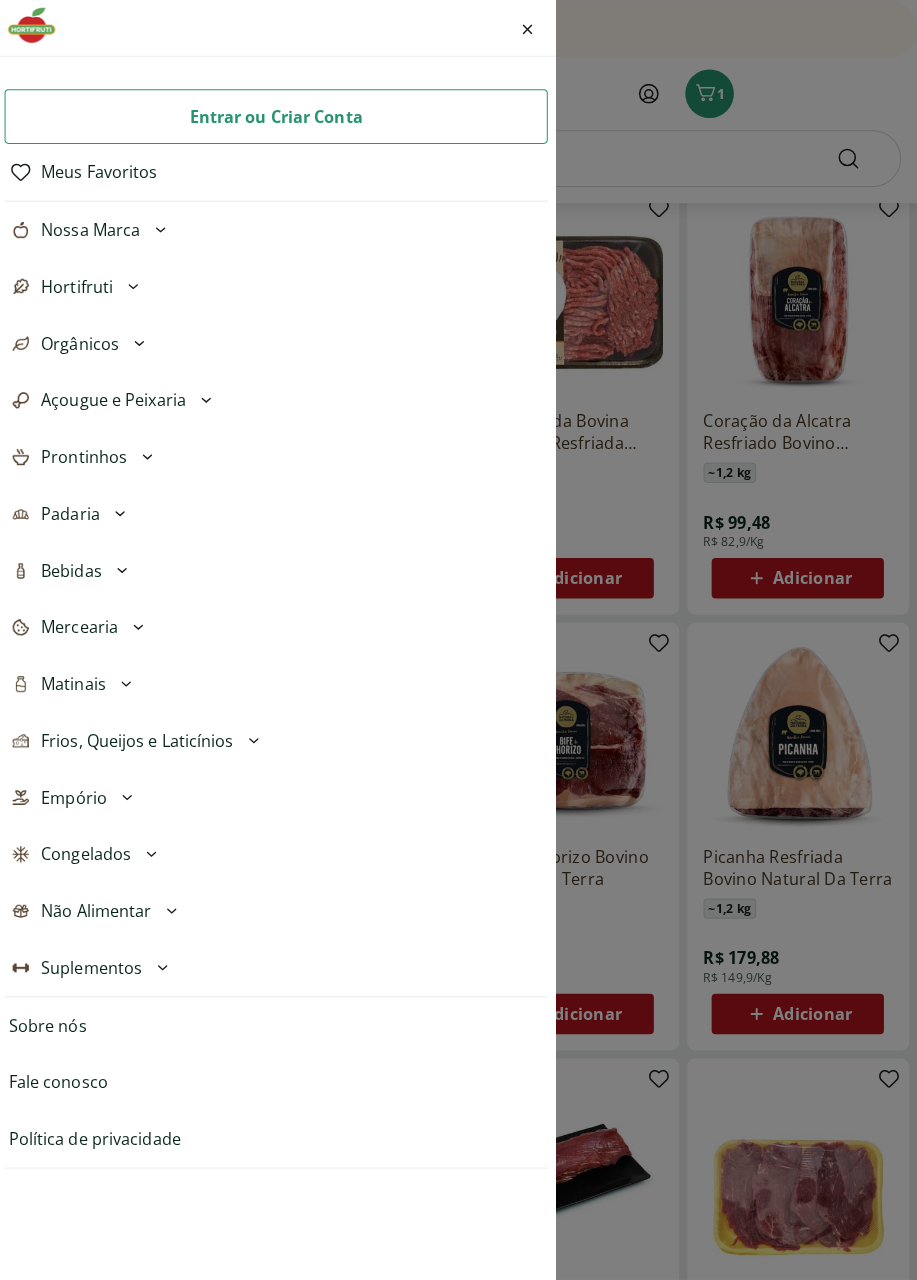 scroll, scrollTop: 256, scrollLeft: 0, axis: vertical 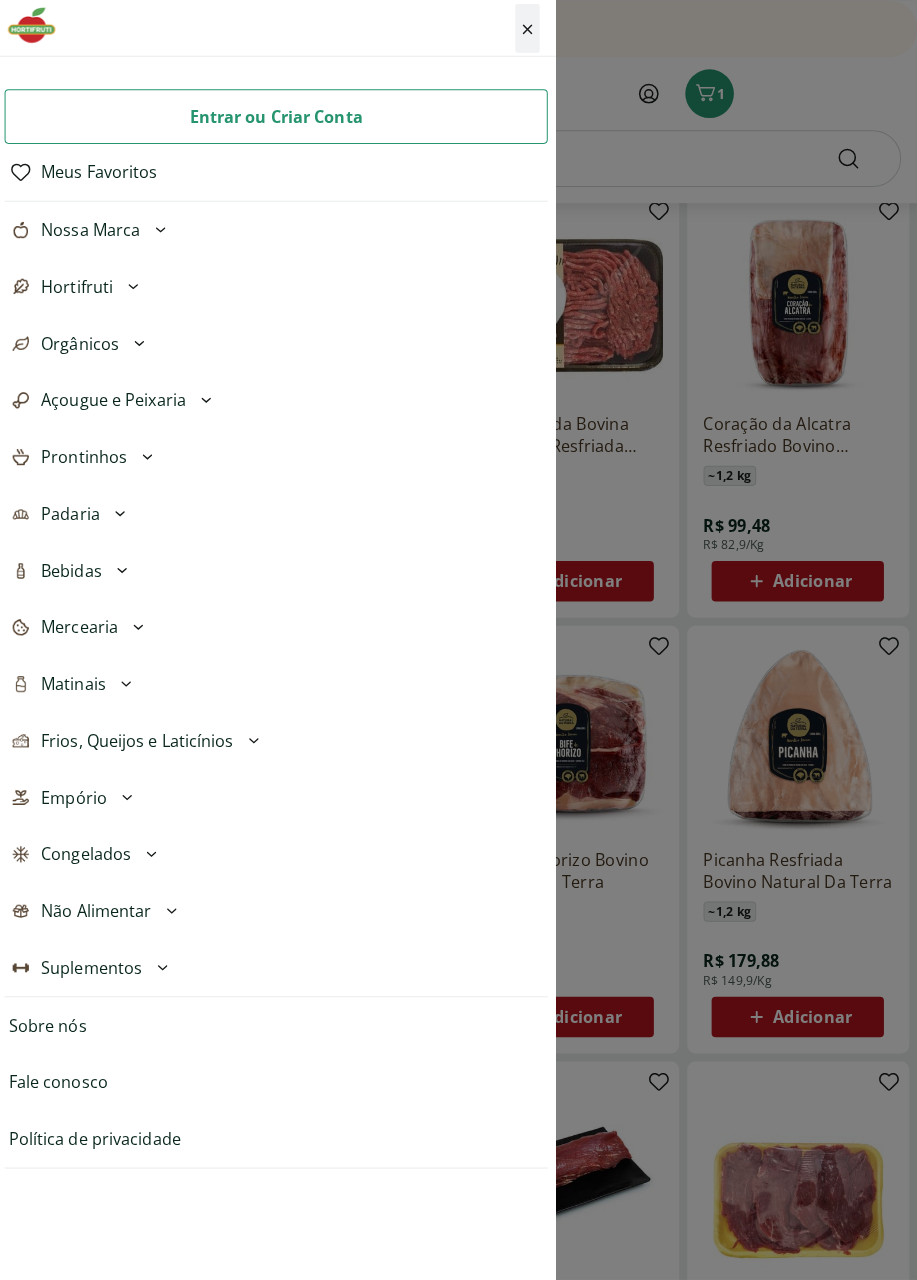 click 